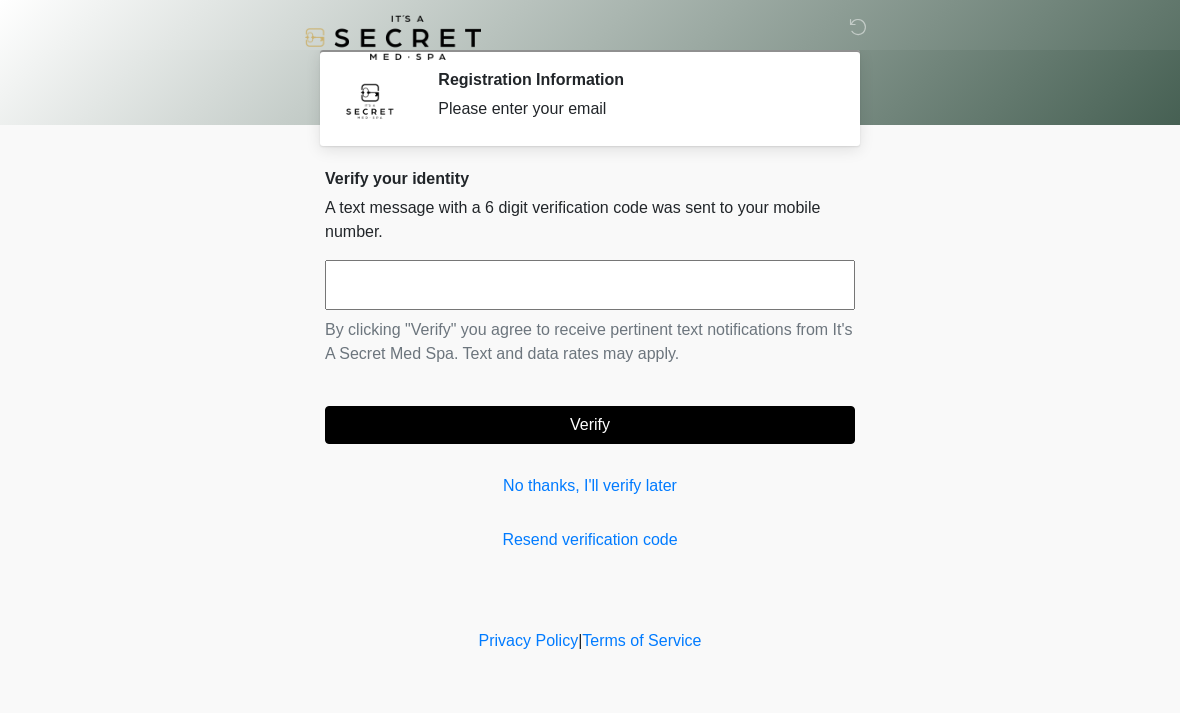 scroll, scrollTop: 0, scrollLeft: 0, axis: both 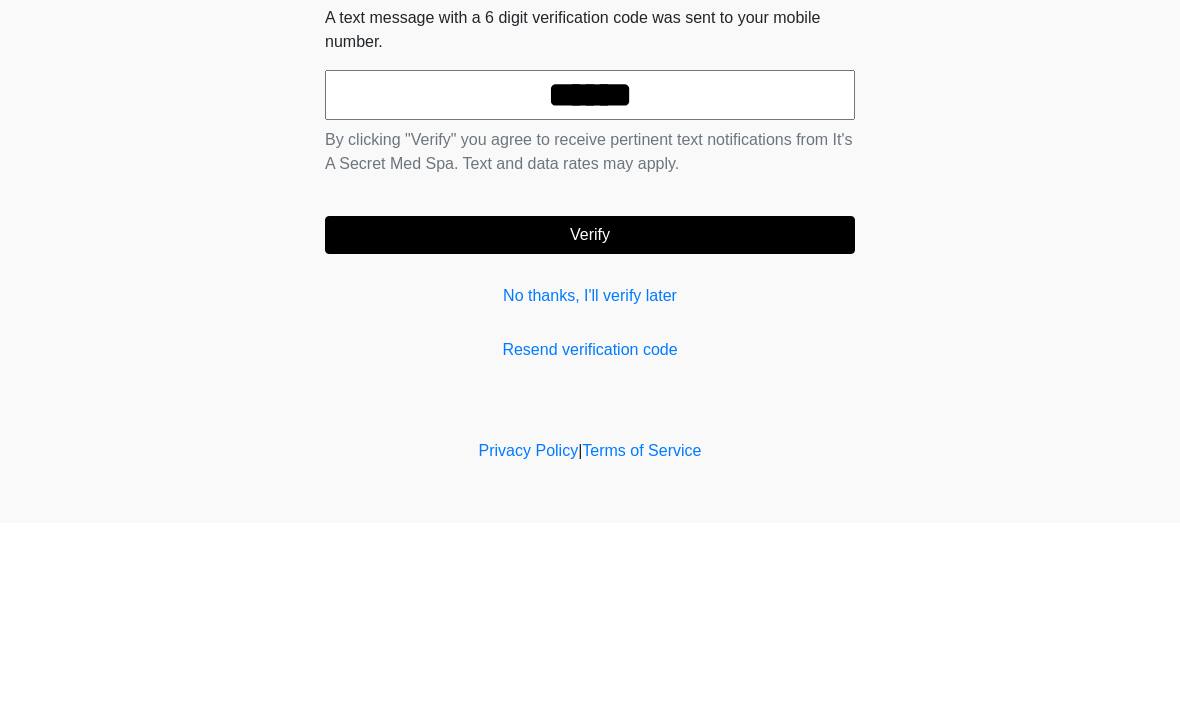 type on "******" 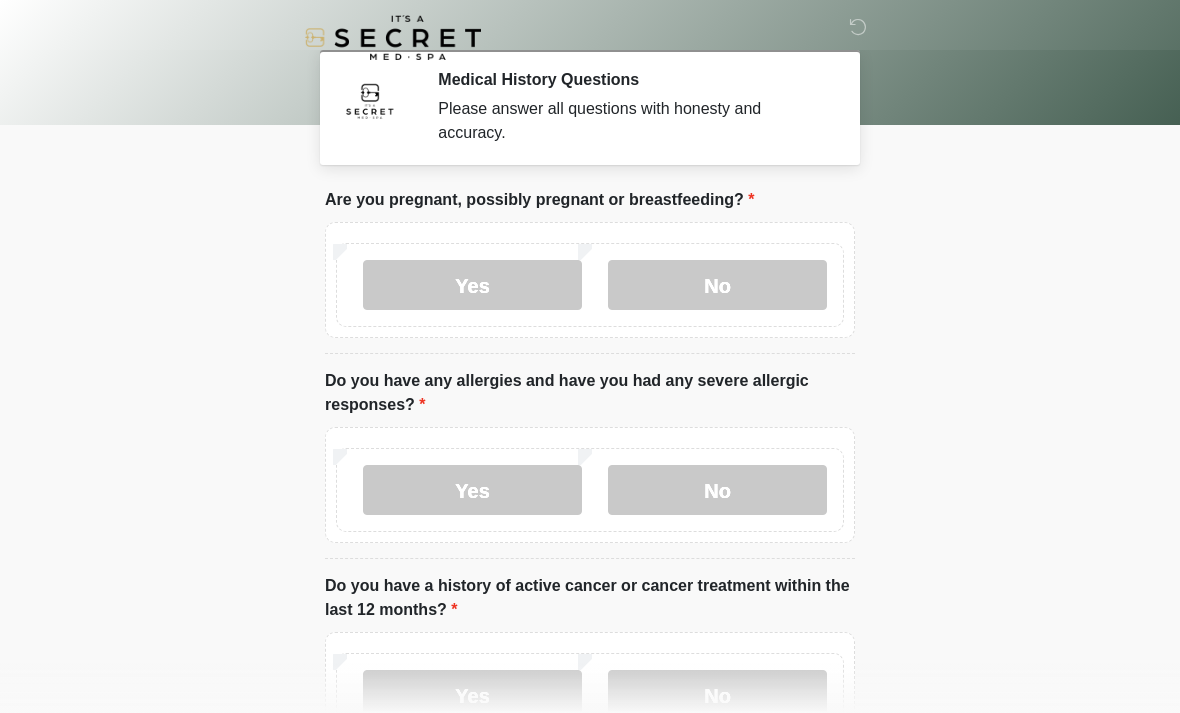 click on "No" at bounding box center (717, 285) 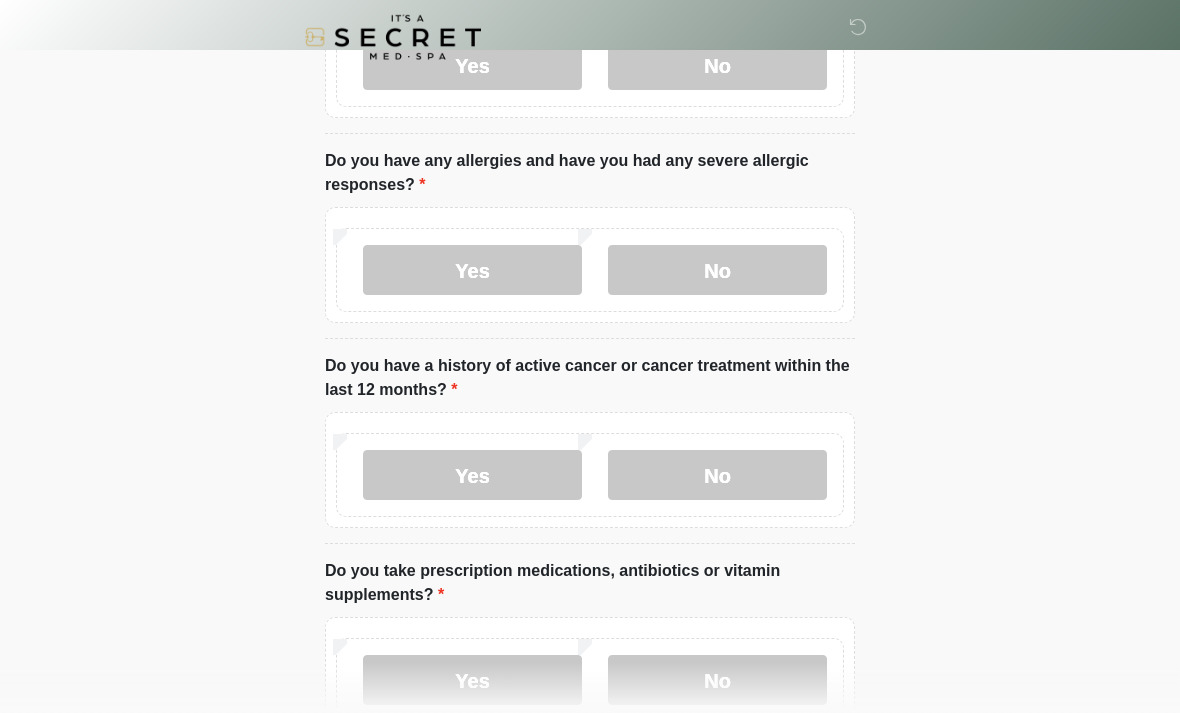 scroll, scrollTop: 226, scrollLeft: 0, axis: vertical 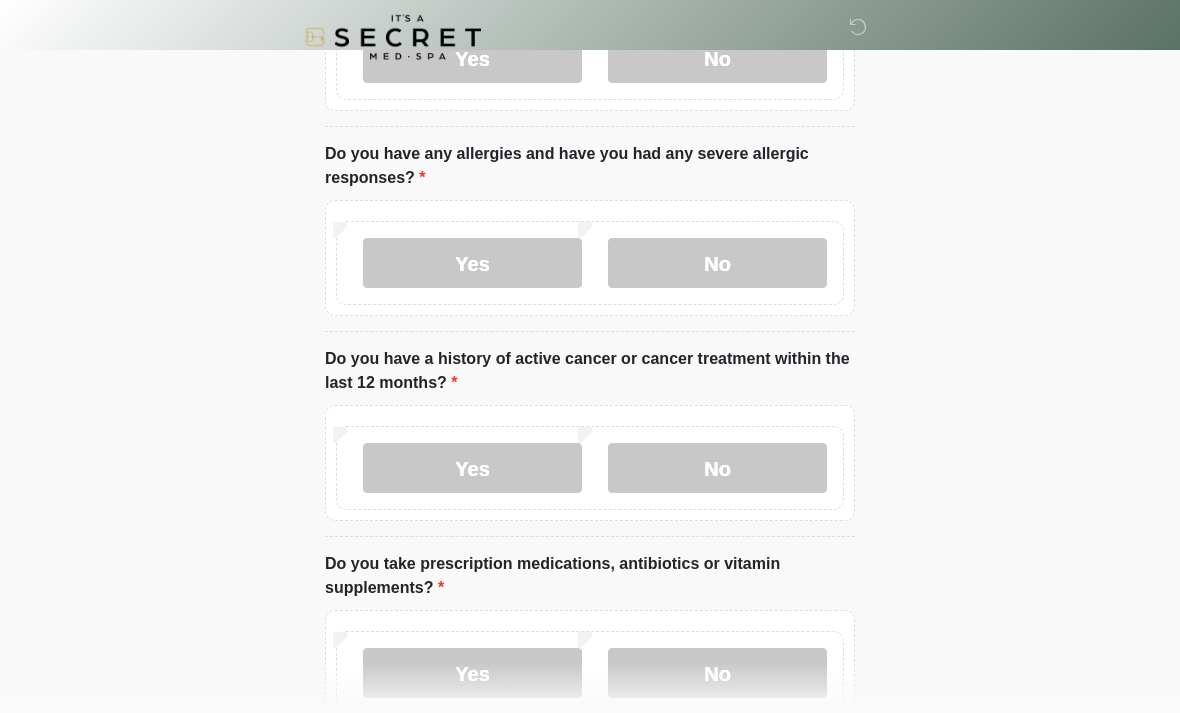 click on "No" at bounding box center [717, 469] 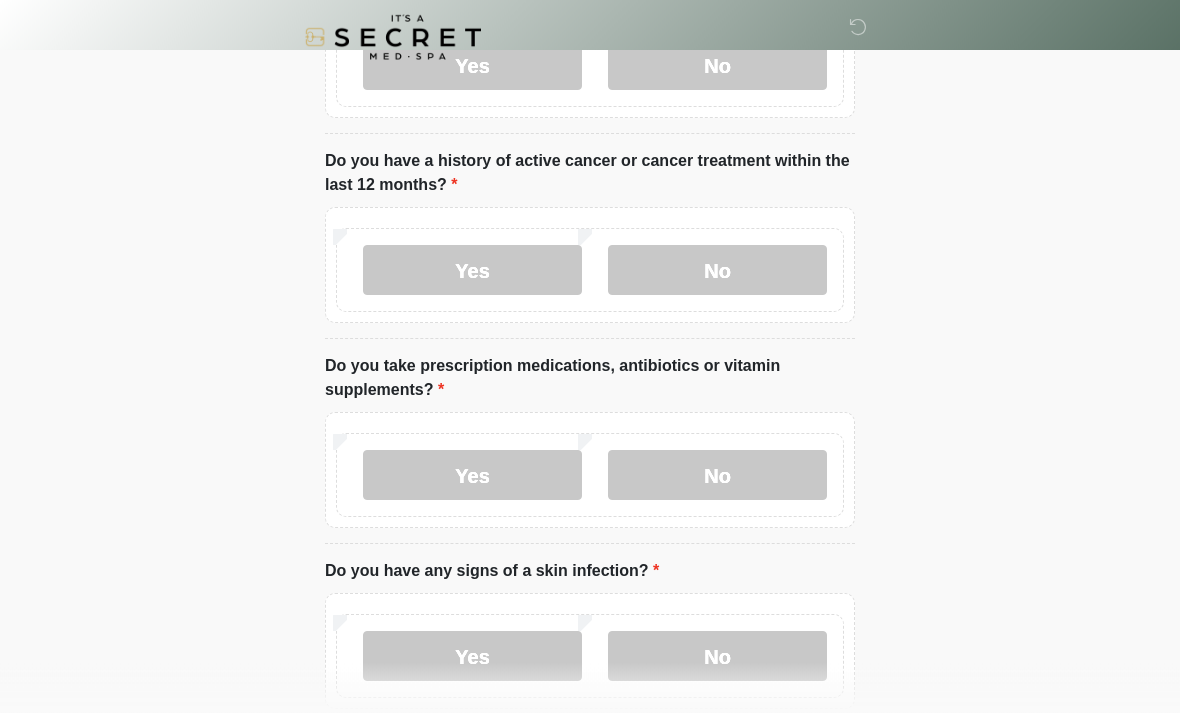 click on "No" at bounding box center [717, 476] 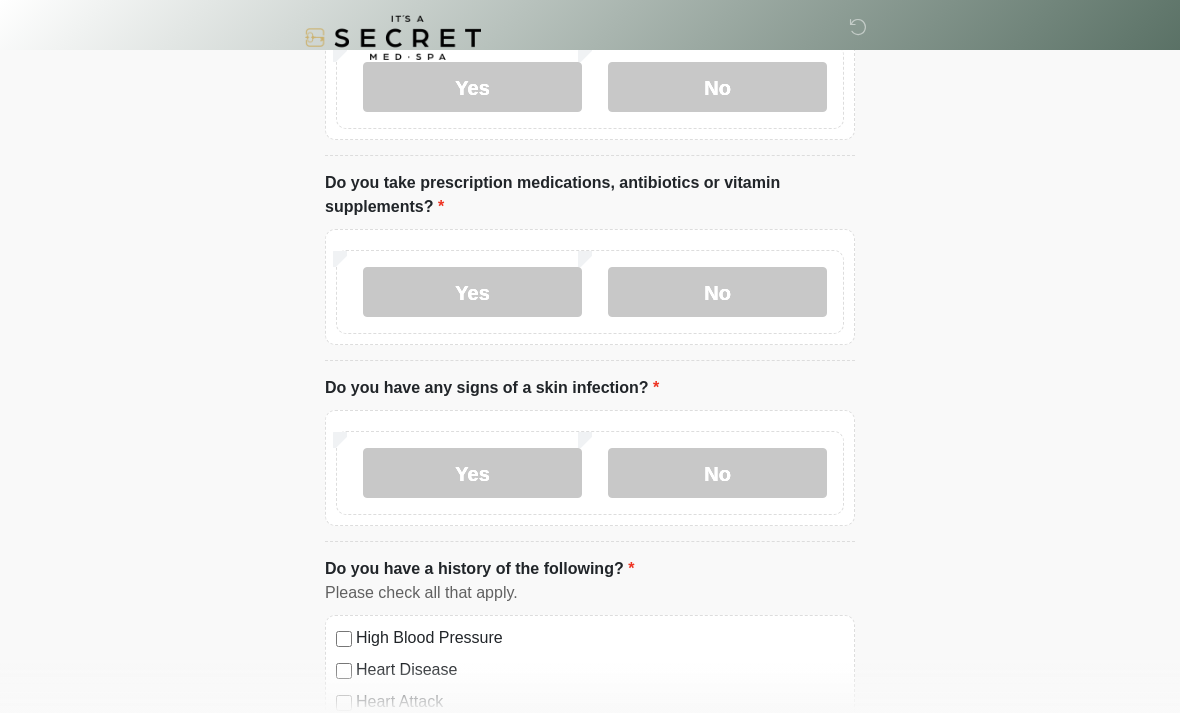 click on "No" at bounding box center [717, 473] 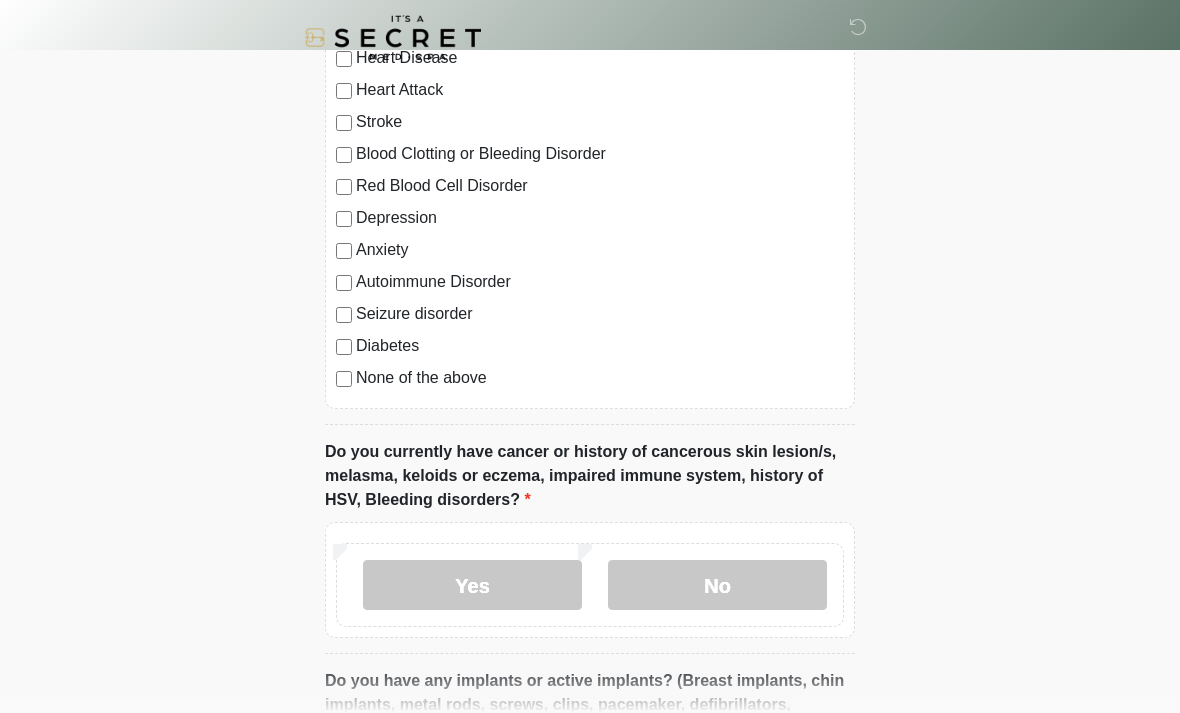 scroll, scrollTop: 1231, scrollLeft: 0, axis: vertical 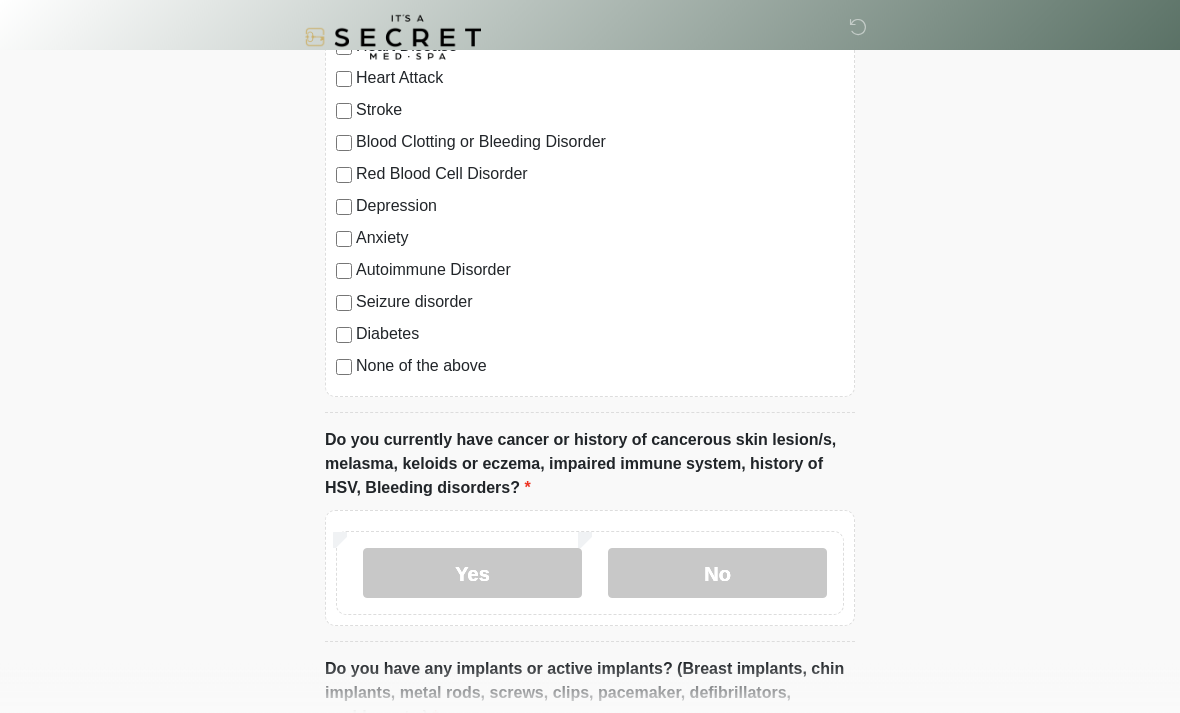 click on "No" at bounding box center [717, 574] 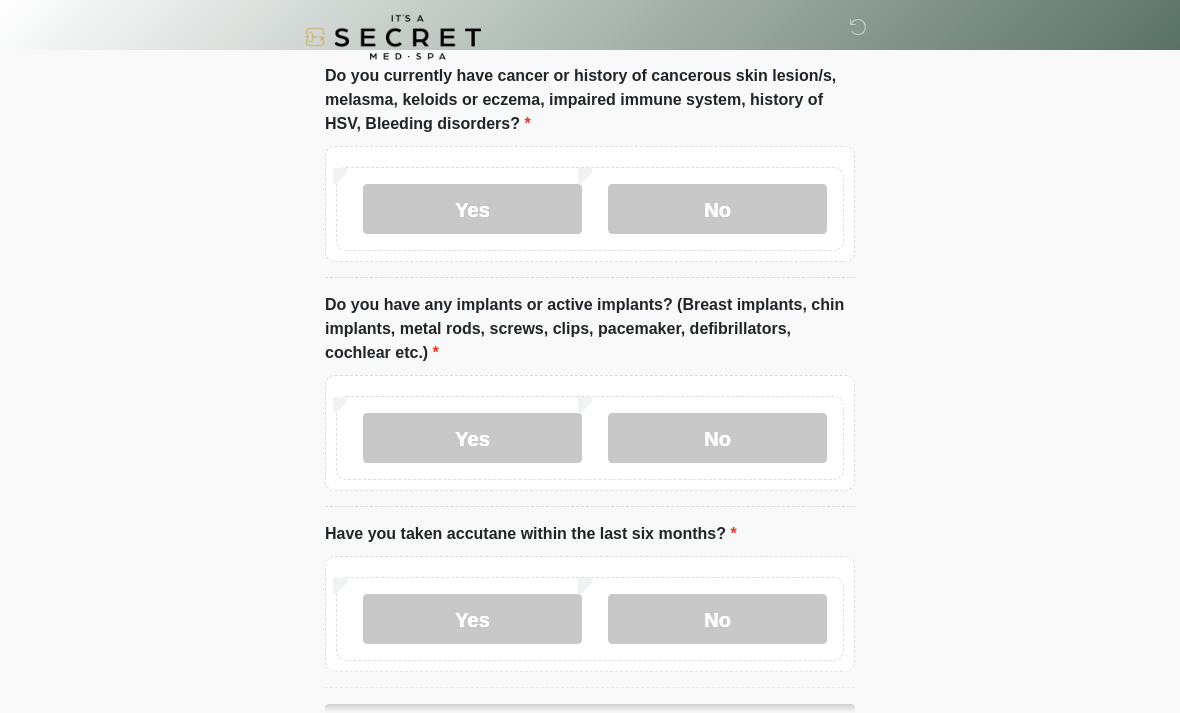 click on "No" at bounding box center (717, 439) 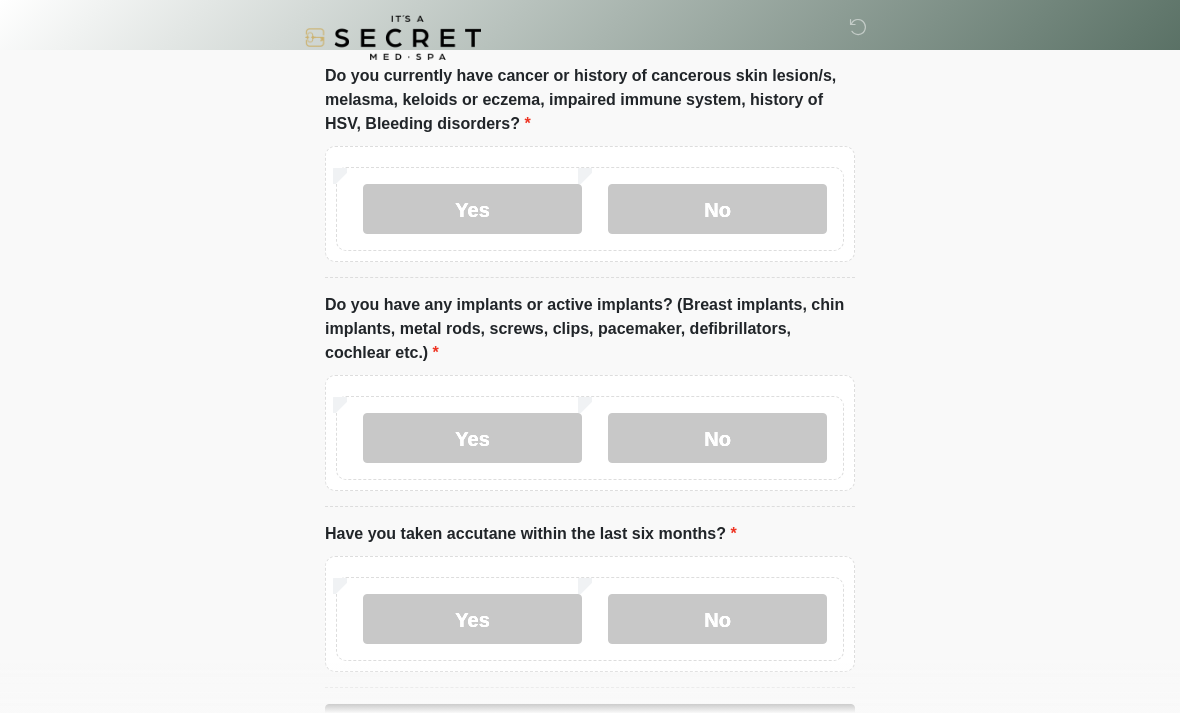 click on "No" at bounding box center [717, 619] 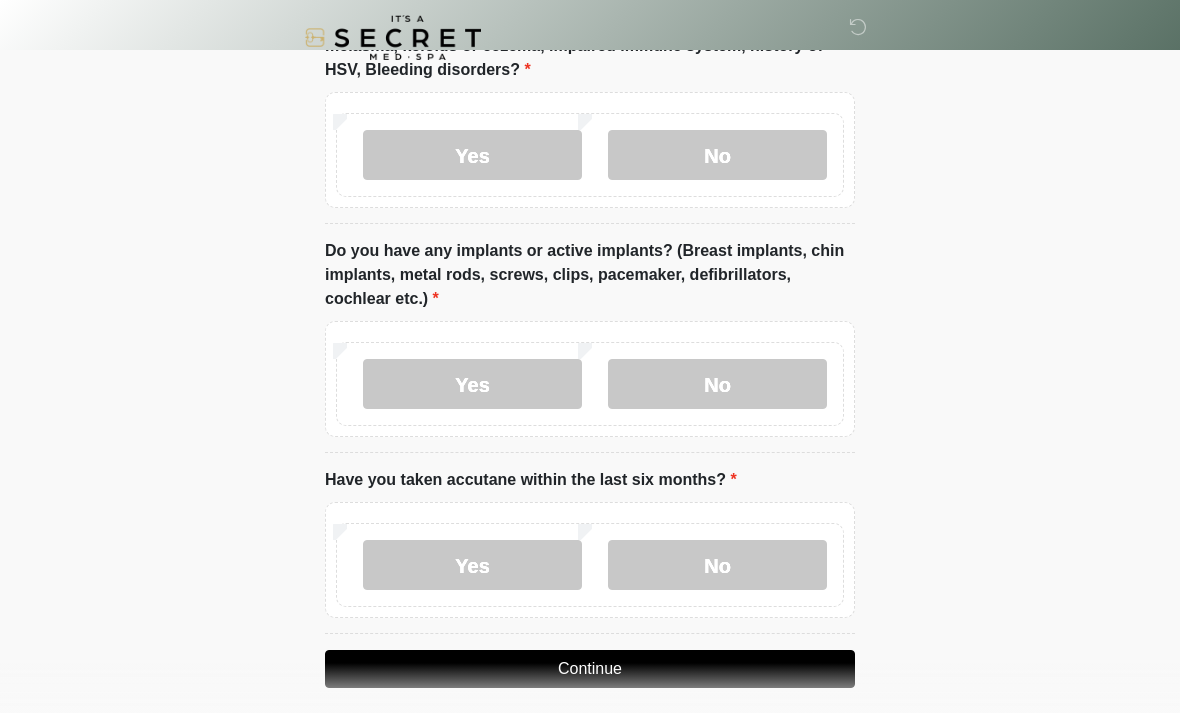 scroll, scrollTop: 1665, scrollLeft: 0, axis: vertical 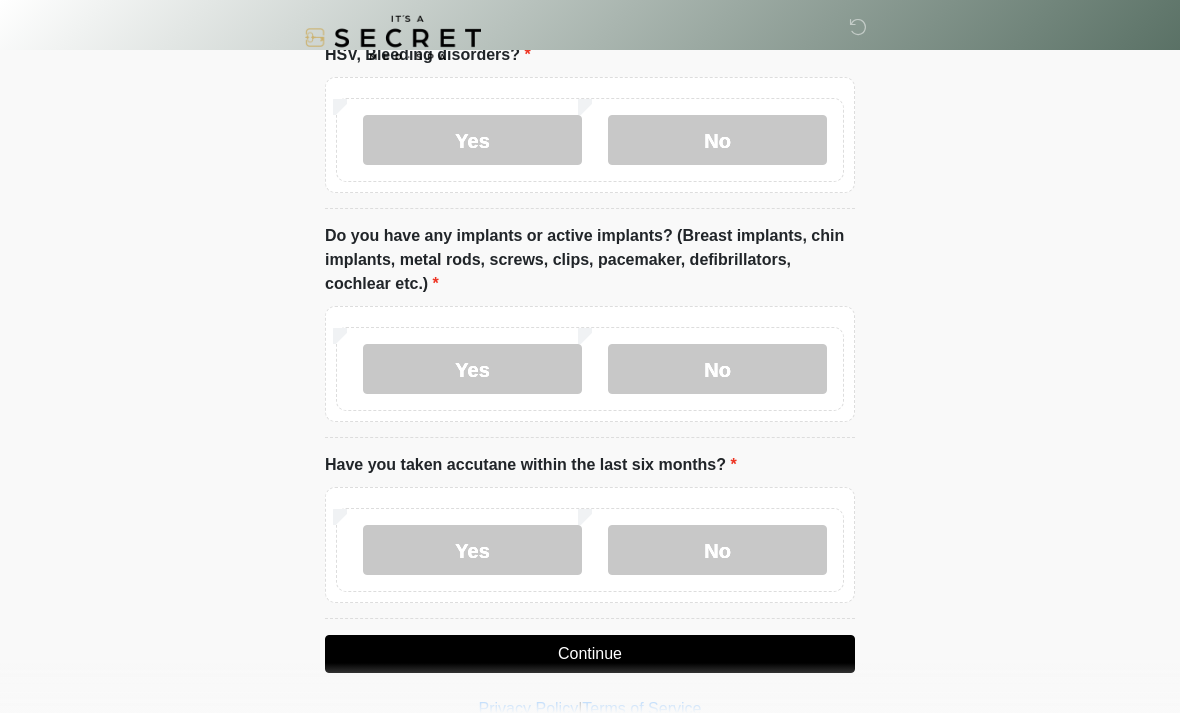 click on "Continue" at bounding box center [590, 654] 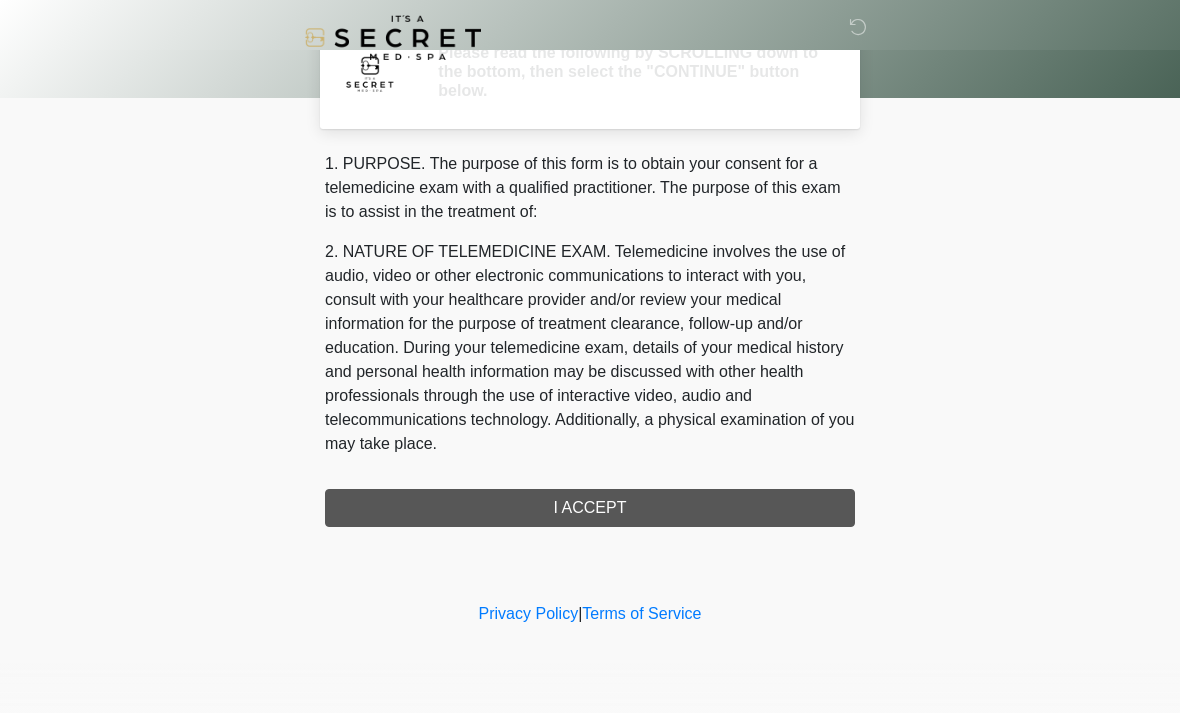 scroll, scrollTop: 0, scrollLeft: 0, axis: both 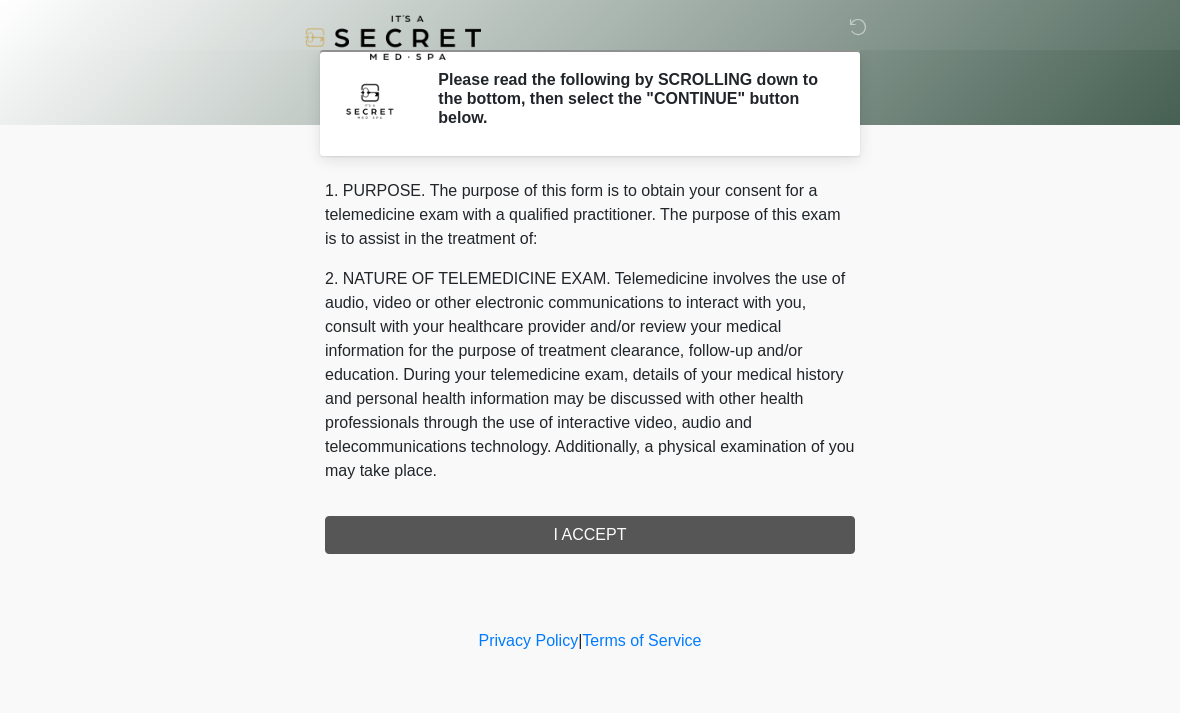 click on "1. PURPOSE. The purpose of this form is to obtain your consent for a telemedicine exam with a qualified practitioner. The purpose of this exam is to assist in the treatment of:  2. NATURE OF TELEMEDICINE EXAM. Telemedicine involves the use of audio, video or other electronic communications to interact with you, consult with your healthcare provider and/or review your medical information for the purpose of treatment clearance, follow-up and/or education. During your telemedicine exam, details of your medical history and personal health information may be discussed with other health professionals through the use of interactive video, audio and telecommunications technology. Additionally, a physical examination of you may take place. 4. HEALTHCARE INSTITUTION. It's A Secret Med Spa has medical and non-medical technical personnel who may participate in the telemedicine exam to aid in the audio/video link with the qualified practitioner.
I ACCEPT" at bounding box center [590, 366] 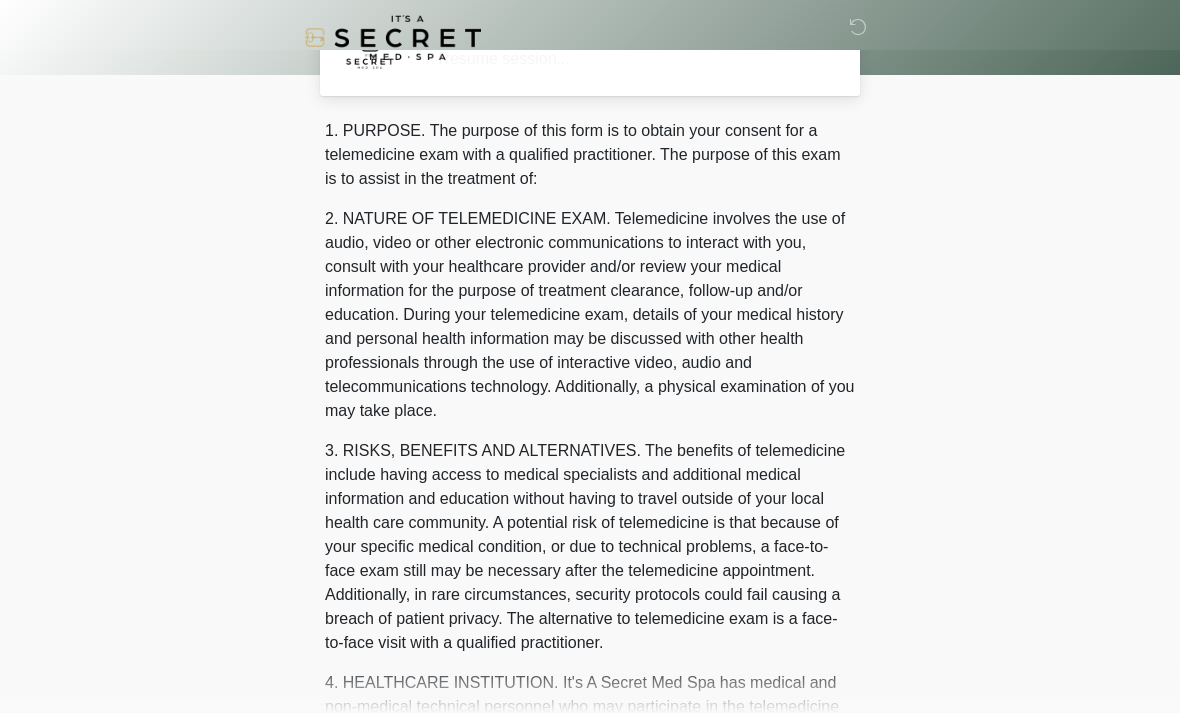 scroll, scrollTop: 0, scrollLeft: 0, axis: both 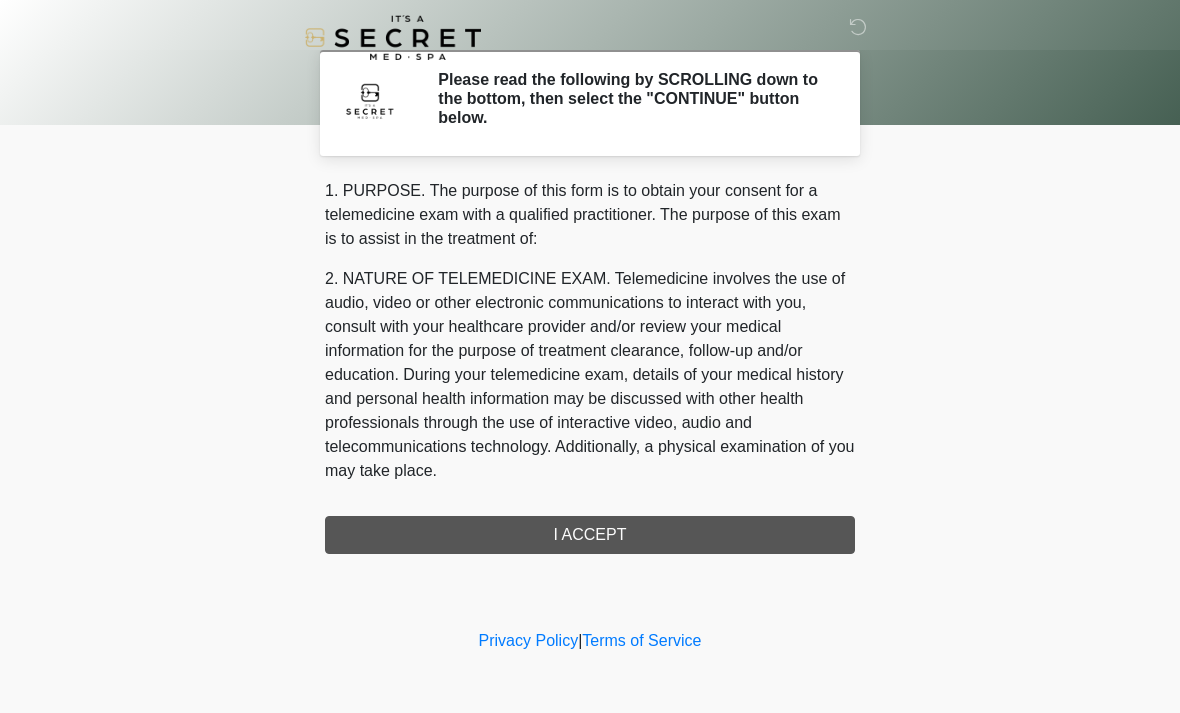 click on "1. PURPOSE. The purpose of this form is to obtain your consent for a telemedicine exam with a qualified practitioner. The purpose of this exam is to assist in the treatment of:  2. NATURE OF TELEMEDICINE EXAM. Telemedicine involves the use of audio, video or other electronic communications to interact with you, consult with your healthcare provider and/or review your medical information for the purpose of treatment clearance, follow-up and/or education. During your telemedicine exam, details of your medical history and personal health information may be discussed with other health professionals through the use of interactive video, audio and telecommunications technology. Additionally, a physical examination of you may take place. 4. HEALTHCARE INSTITUTION. It's A Secret Med Spa has medical and non-medical technical personnel who may participate in the telemedicine exam to aid in the audio/video link with the qualified practitioner.
I ACCEPT" at bounding box center (590, 366) 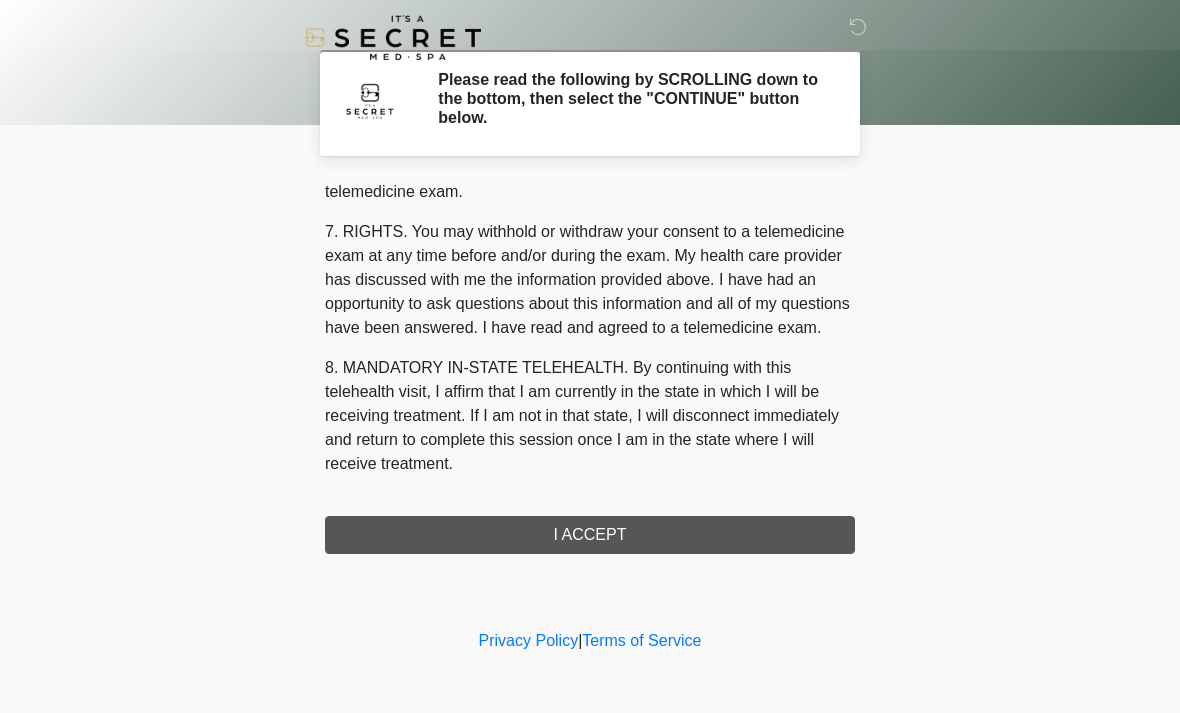 scroll, scrollTop: 847, scrollLeft: 0, axis: vertical 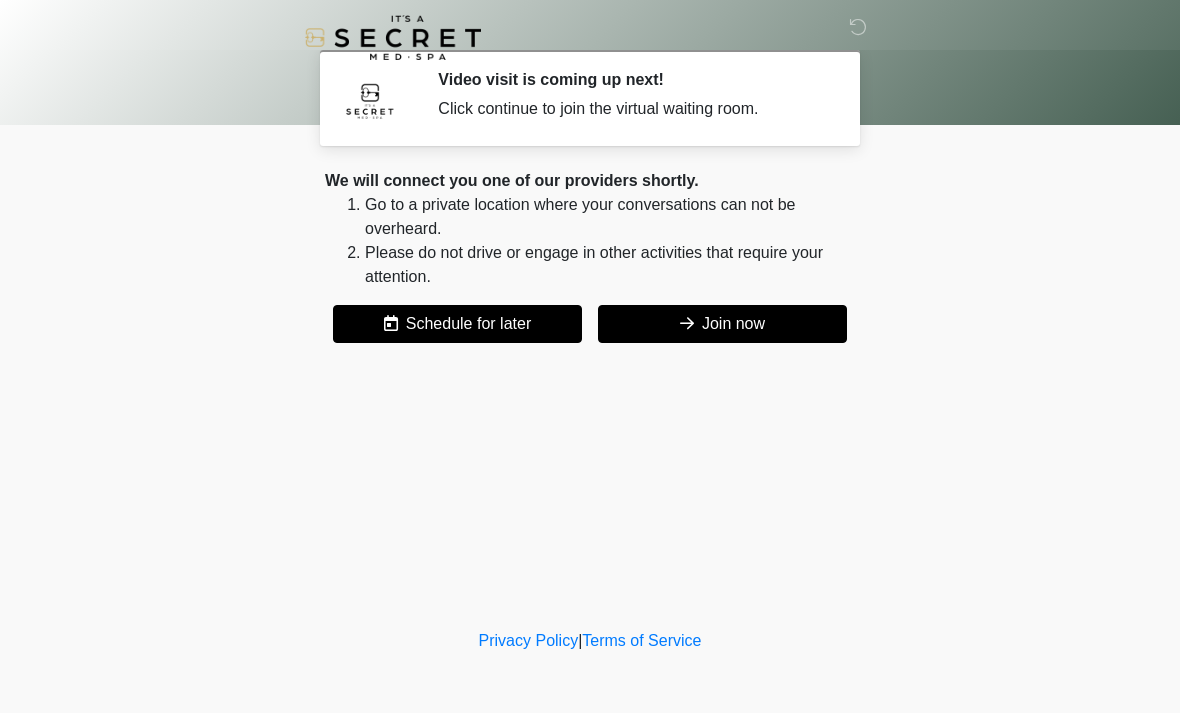click on "Join now" at bounding box center (722, 324) 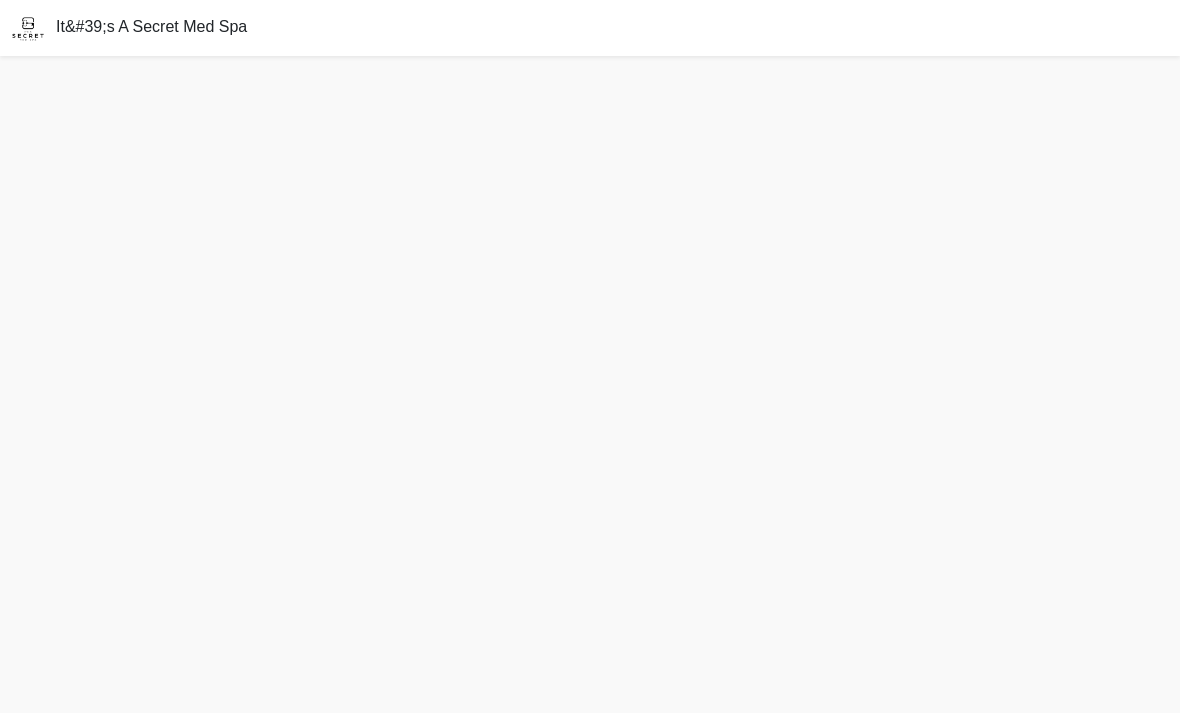 scroll, scrollTop: 1, scrollLeft: 0, axis: vertical 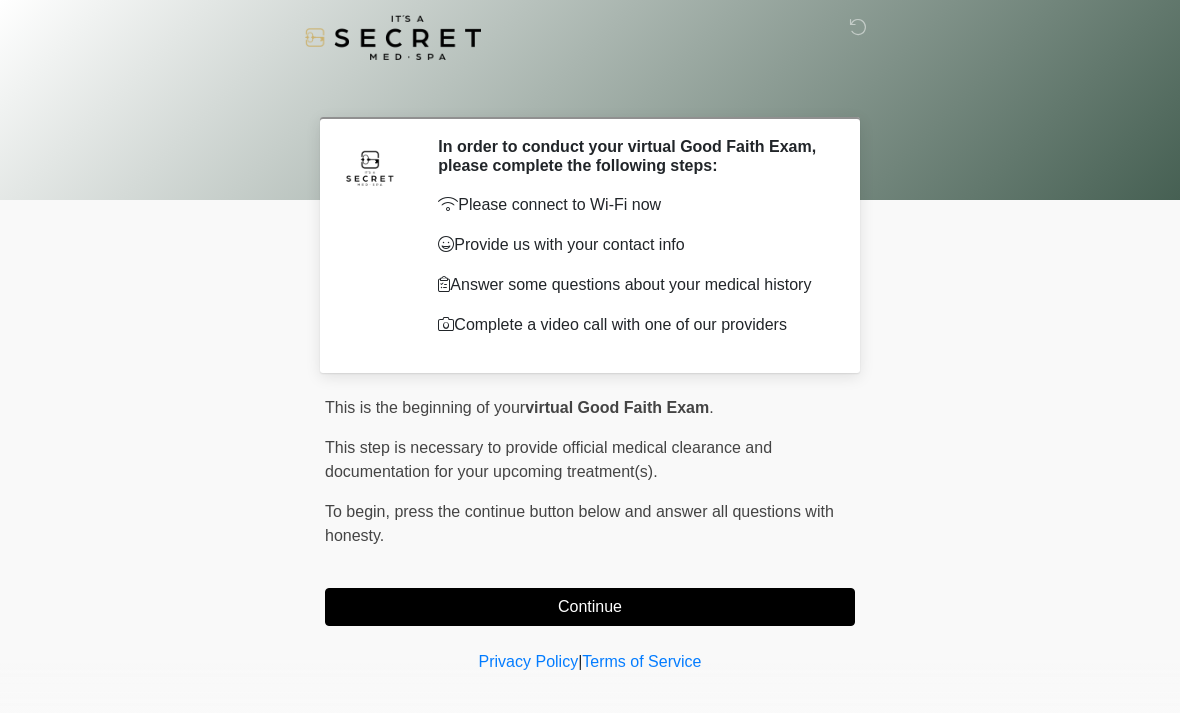 click on "Continue" at bounding box center (590, 607) 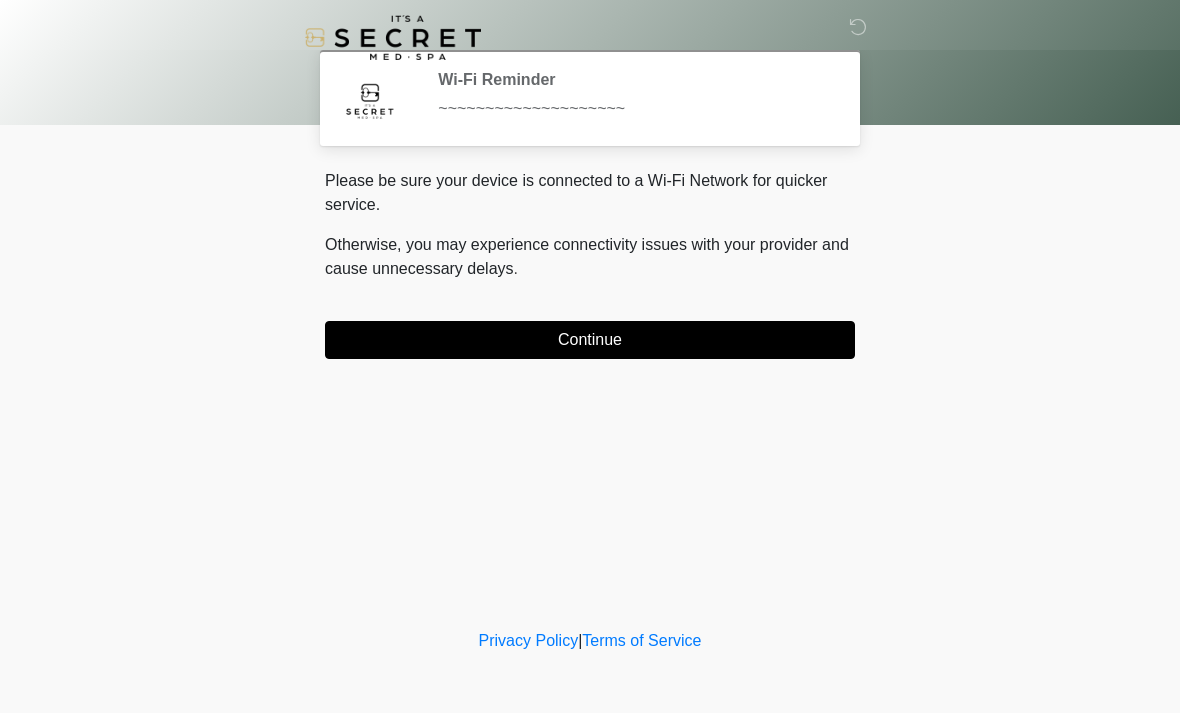 click on "Continue" at bounding box center (590, 340) 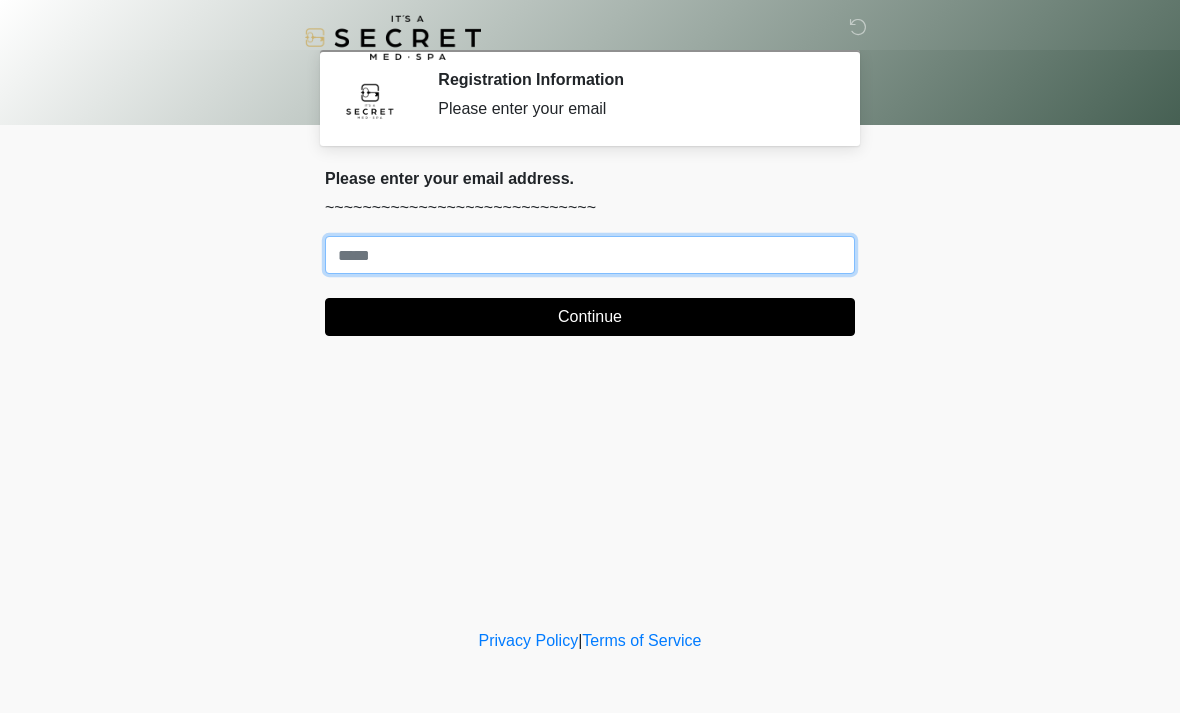 click on "Where should we email your treatment plan?" at bounding box center (590, 255) 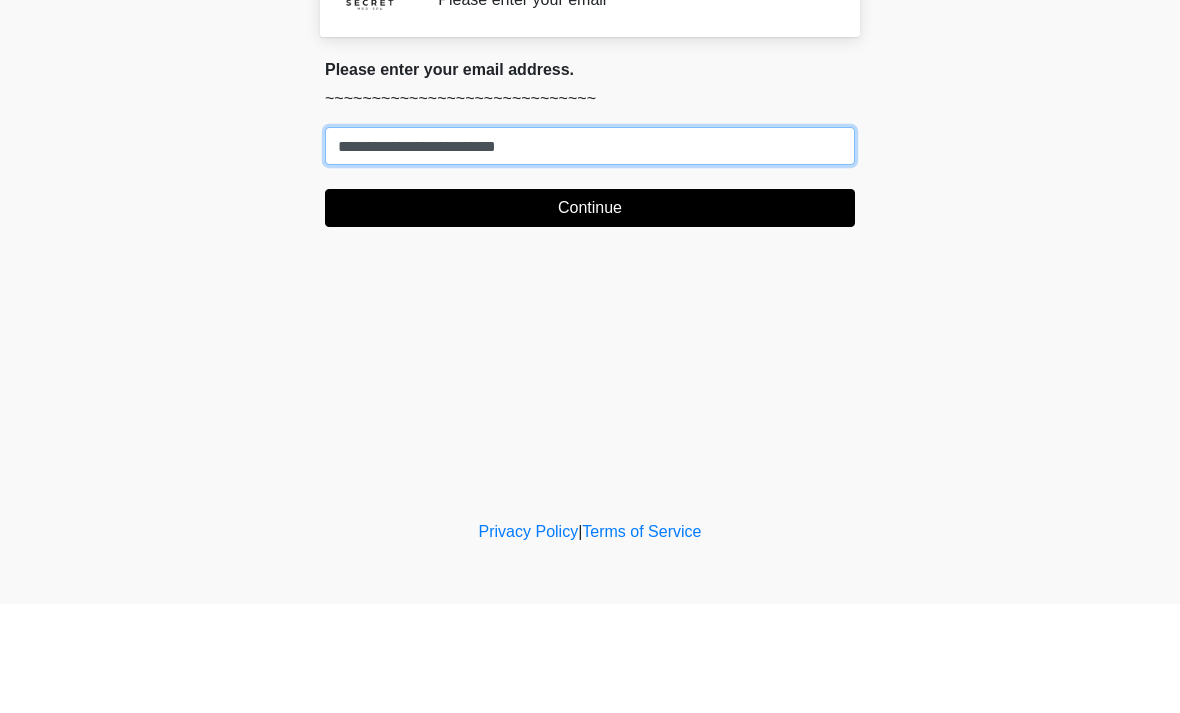 type on "**********" 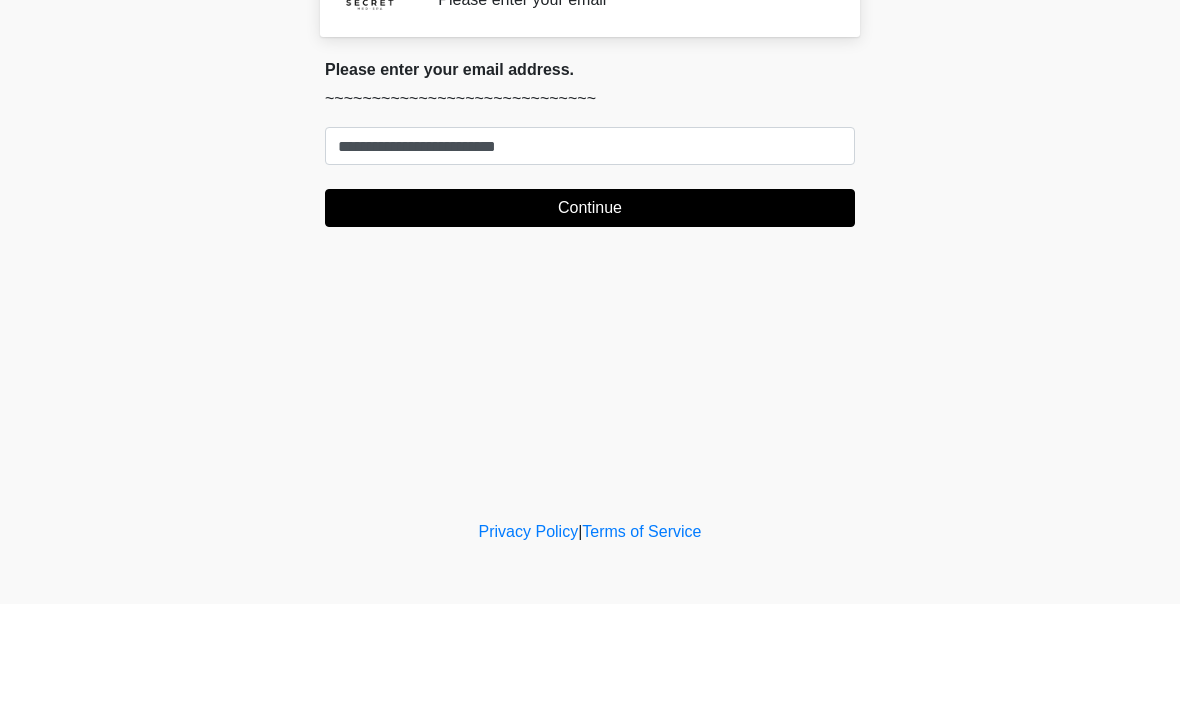 click on "Continue" at bounding box center (590, 317) 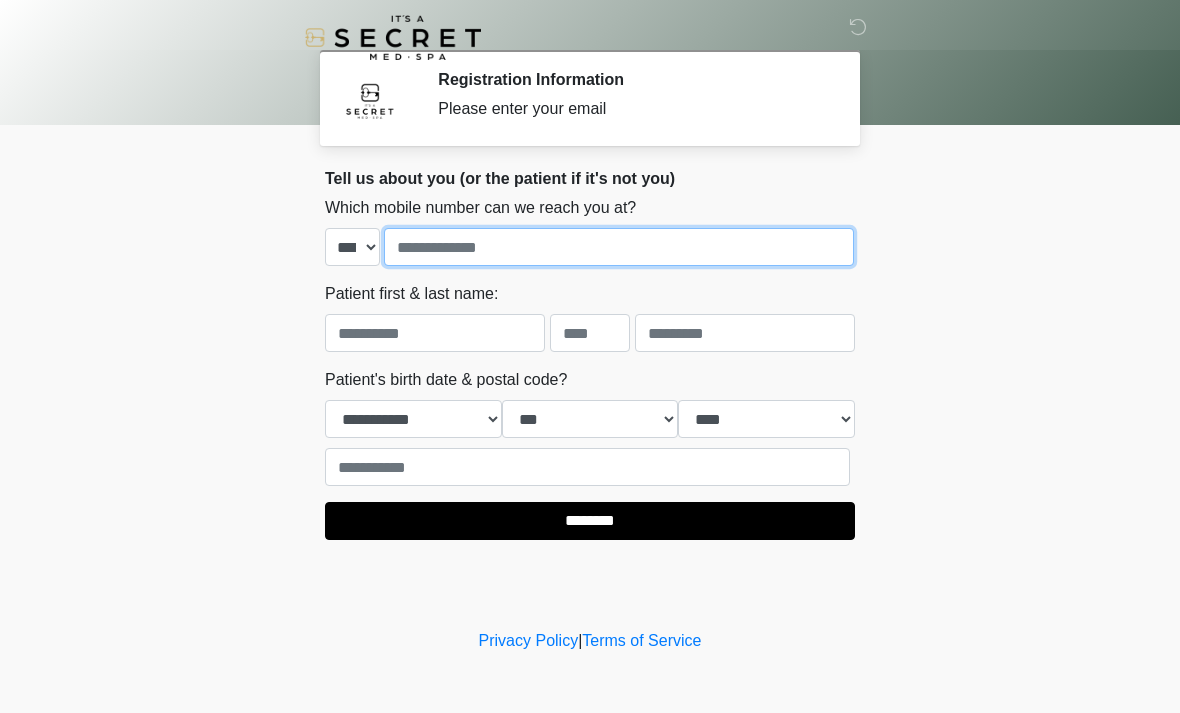 click at bounding box center (619, 247) 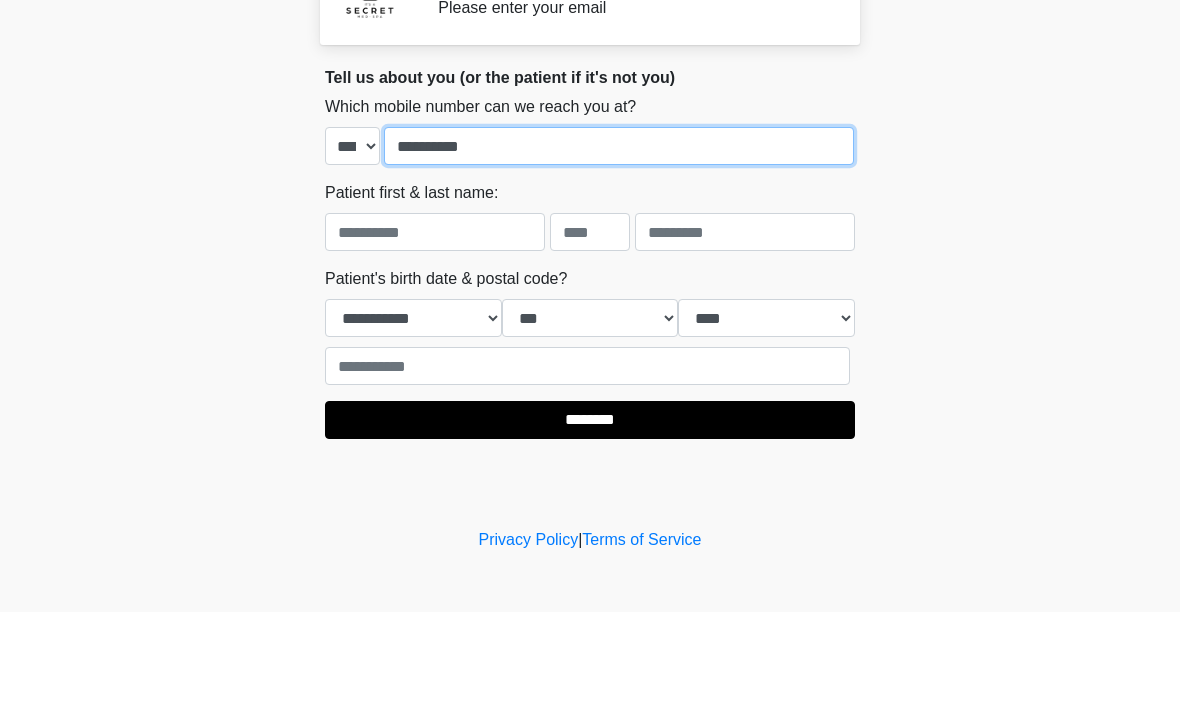type on "**********" 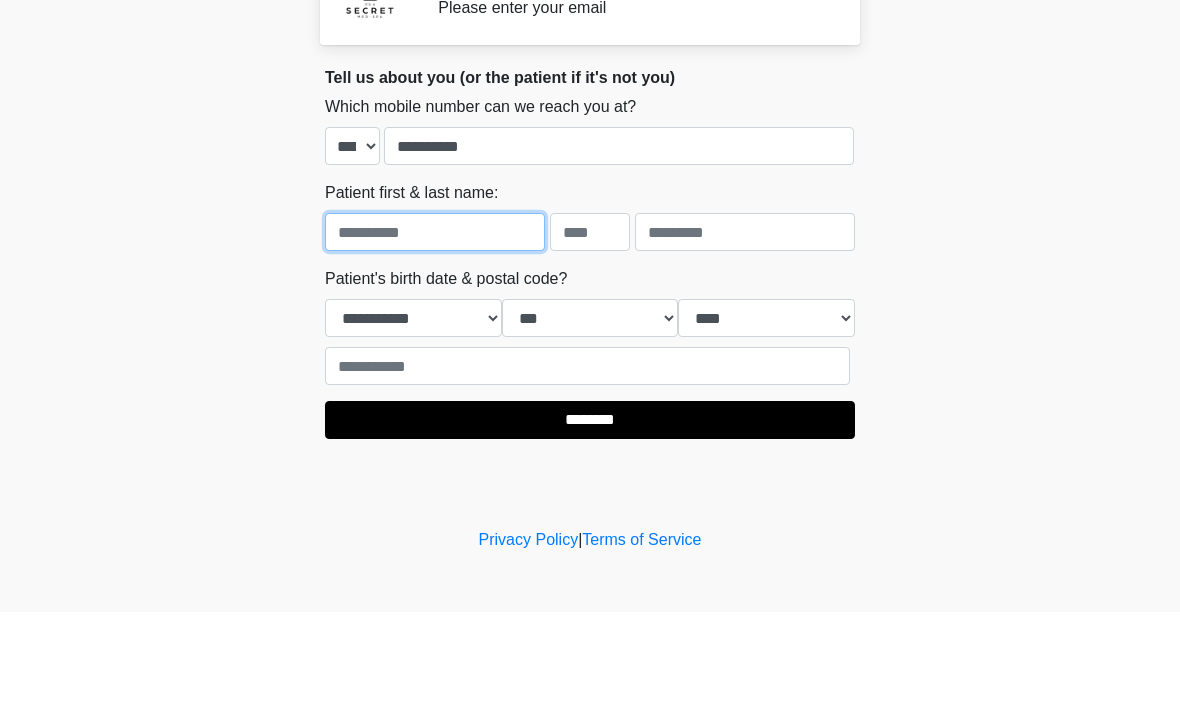 click at bounding box center (435, 333) 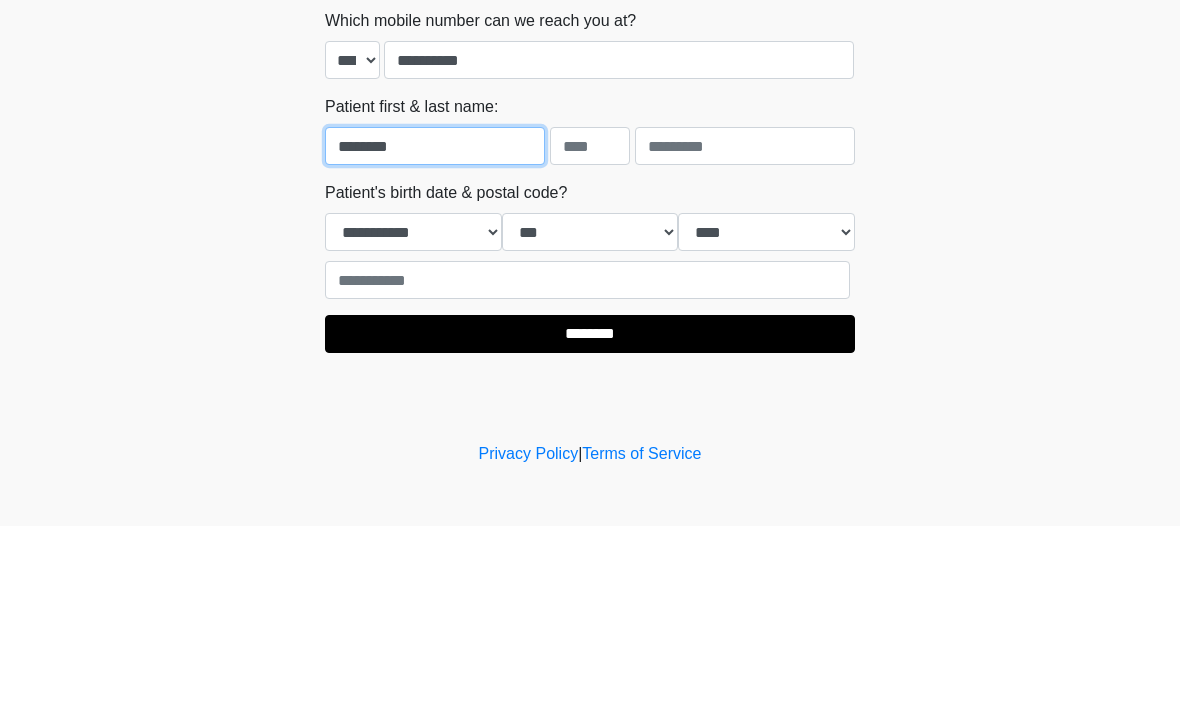 type on "********" 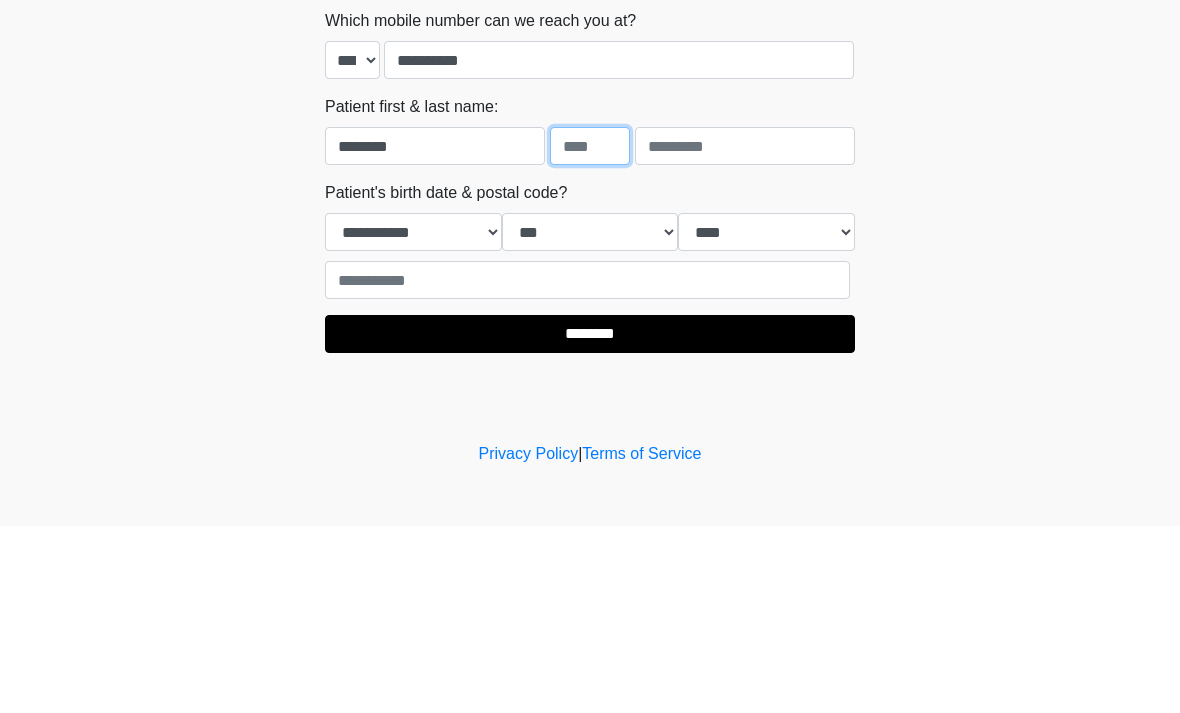 click at bounding box center [590, 333] 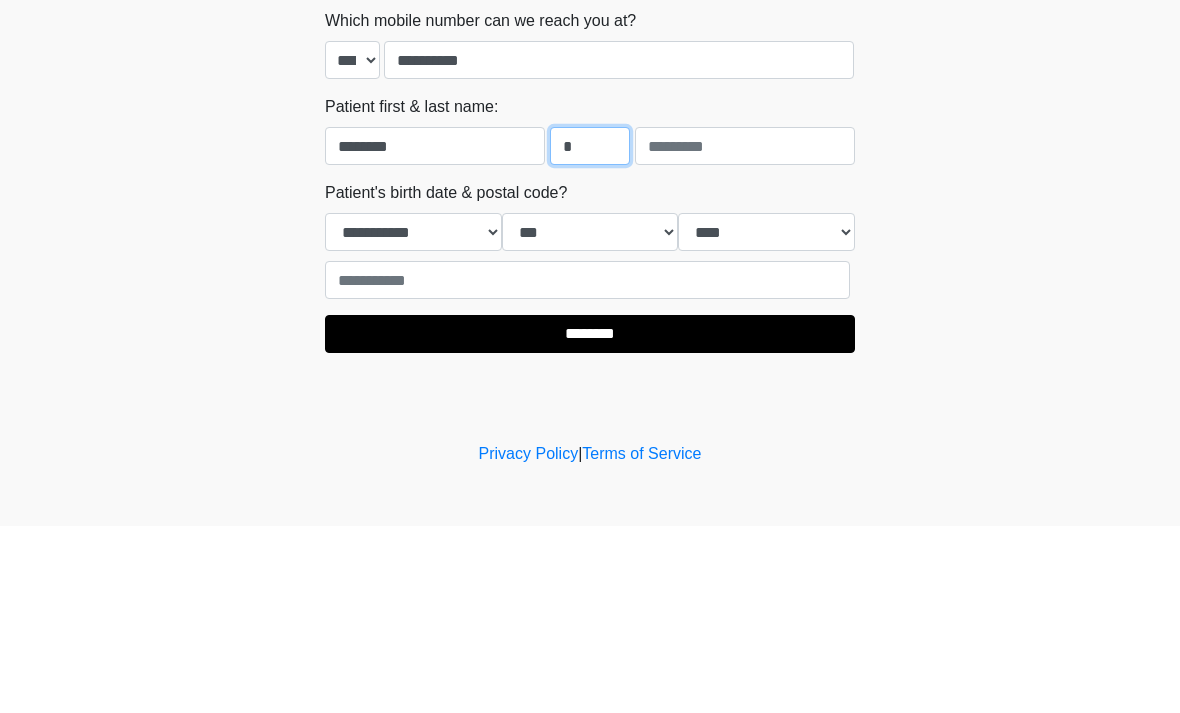 type on "*" 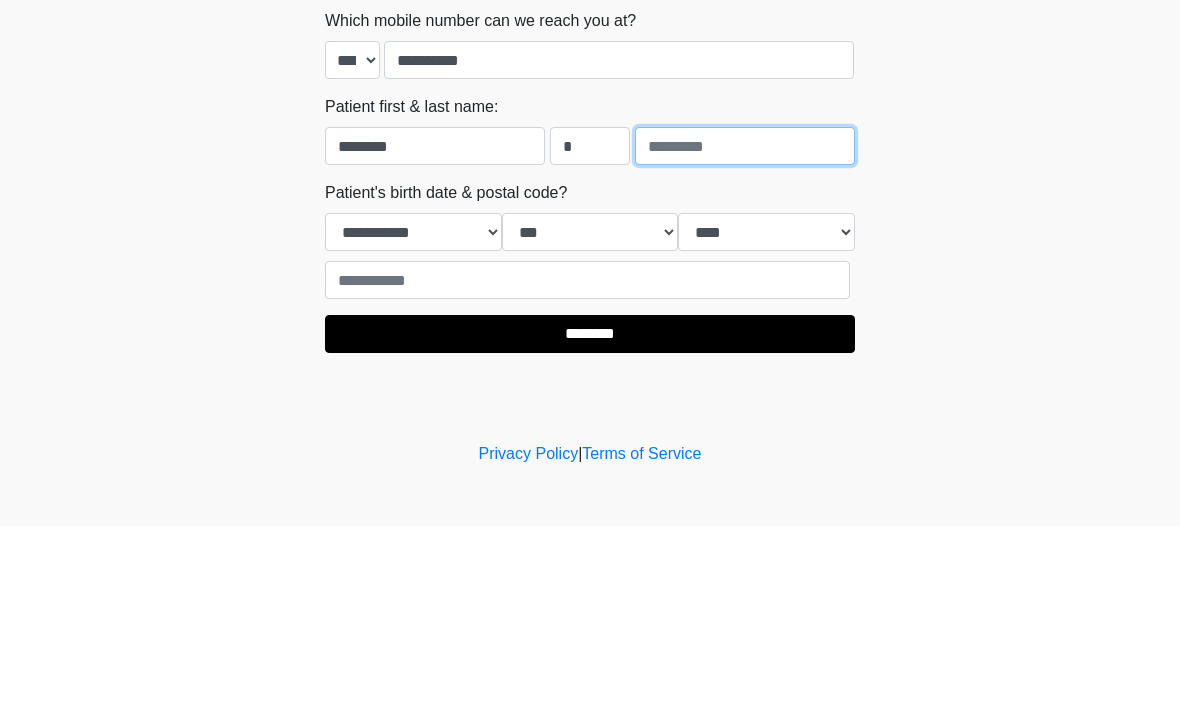 click at bounding box center (745, 333) 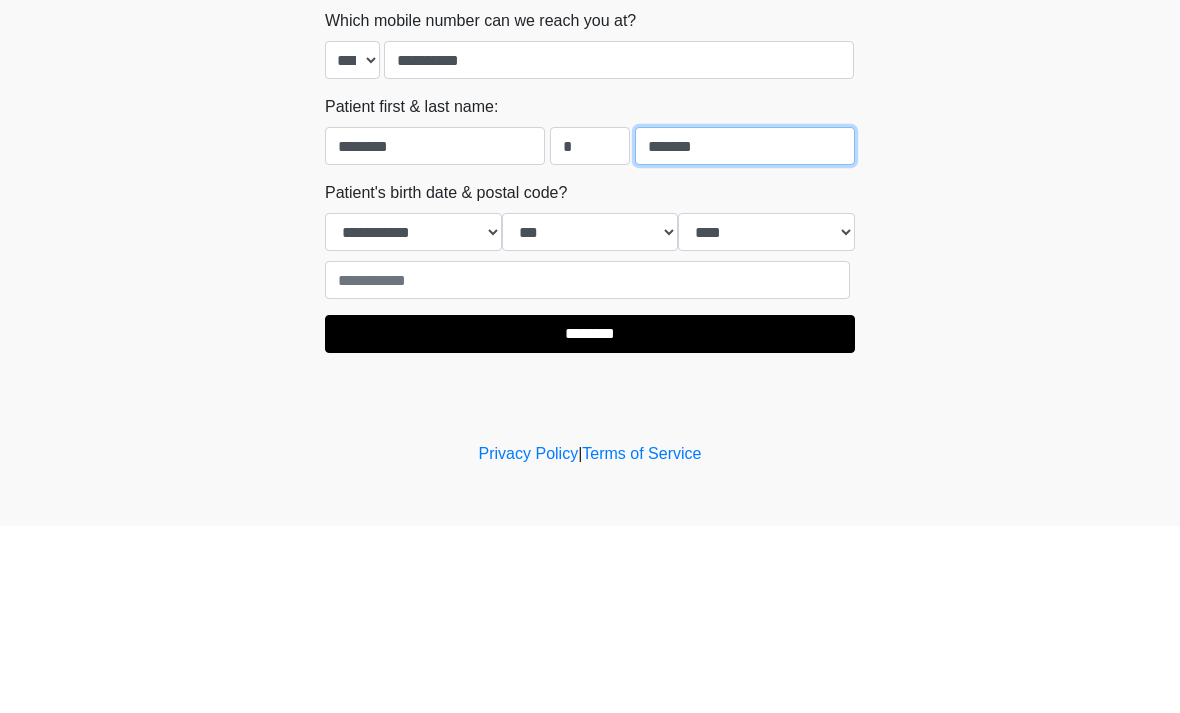type on "*******" 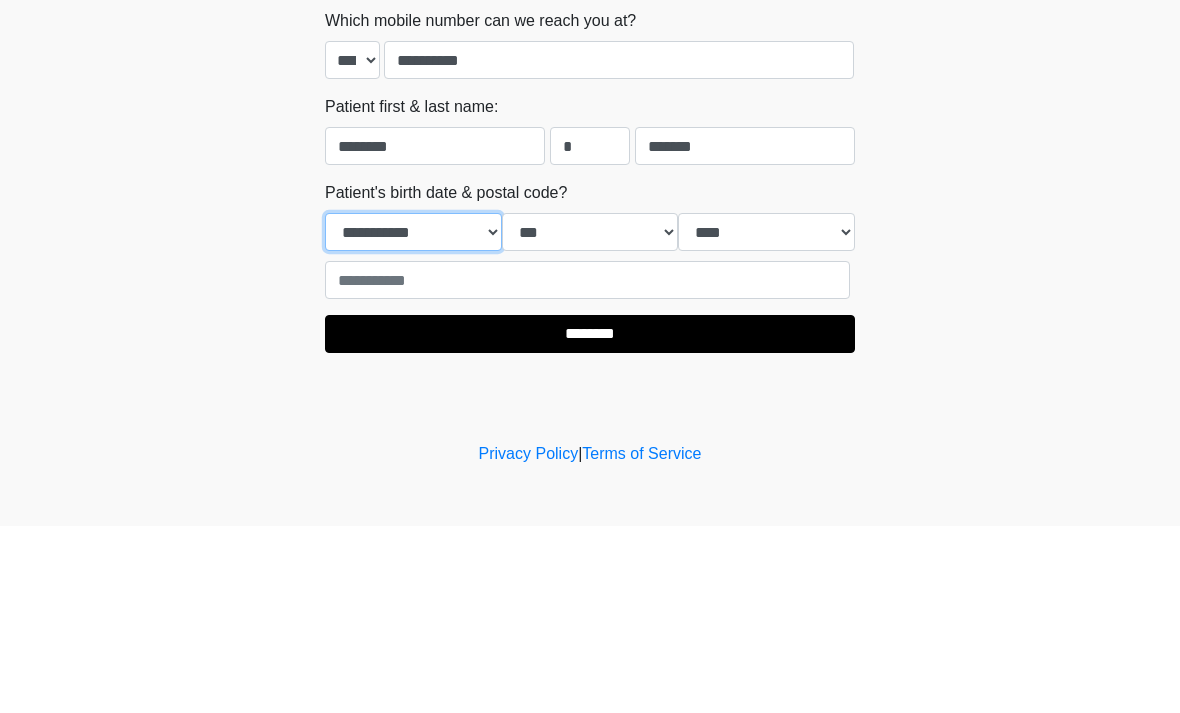 click on "**********" at bounding box center (413, 419) 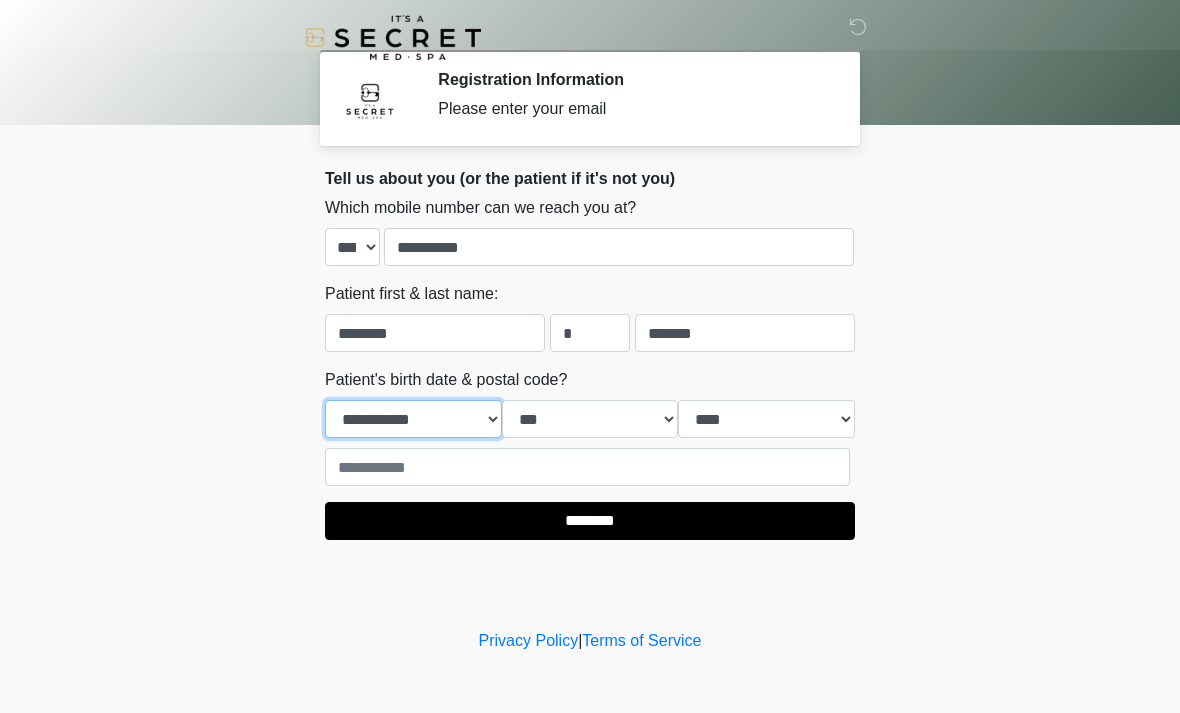 select on "*" 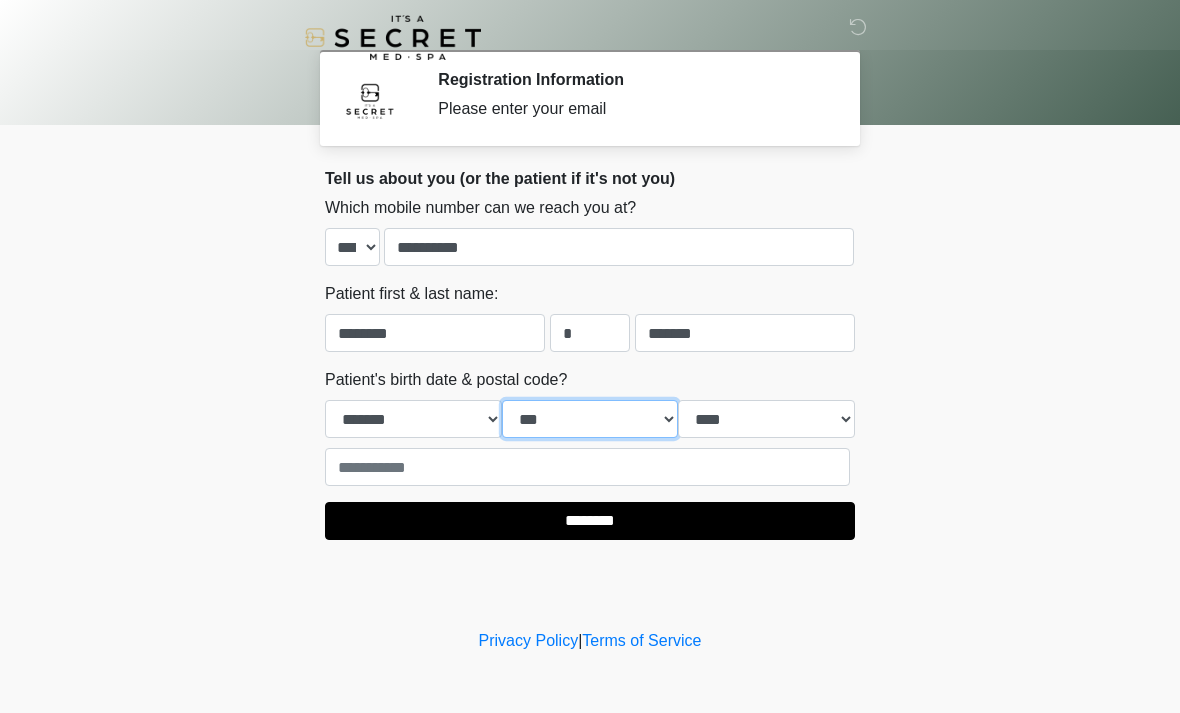 click on "***
*
*
*
*
*
*
*
*
*
**
**
**
**
**
**
**
**
**
**
**
**
**
**
**
**
**
**
**
**
**
**" at bounding box center [590, 419] 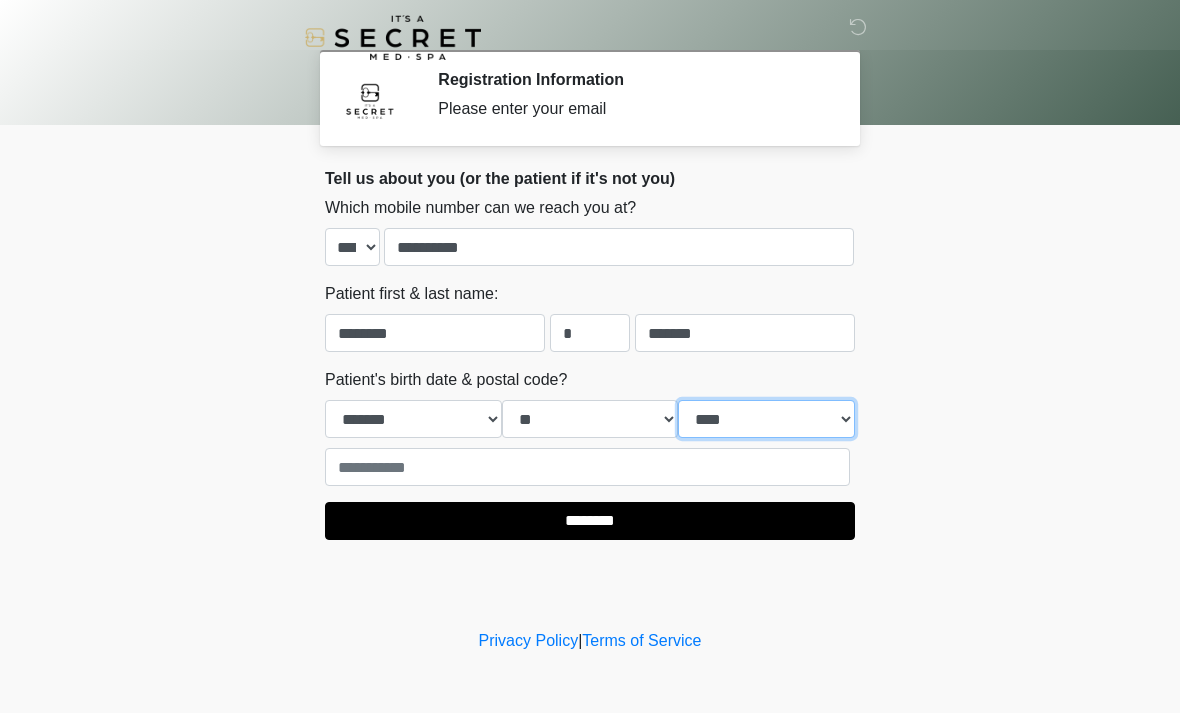 click on "****
****
****
****
****
****
****
****
****
****
****
****
****
****
****
****
****
****
****
****
****
****
****
****
****
****
****
****
****
****
****
****
****
****
****
****
****
****
****
****
****
****
****
****
****
****
****
****
****
****
****
****
****
****
****
****
****
****
****
****
****
****
****
****
****
****
****
****
****
****
****
****
****
****
****
****
****
****
****
****
****
****
****
****
****
****
****
****
****
****
****
****
****
****
****
****
****
****
****
****
****
****" at bounding box center [766, 419] 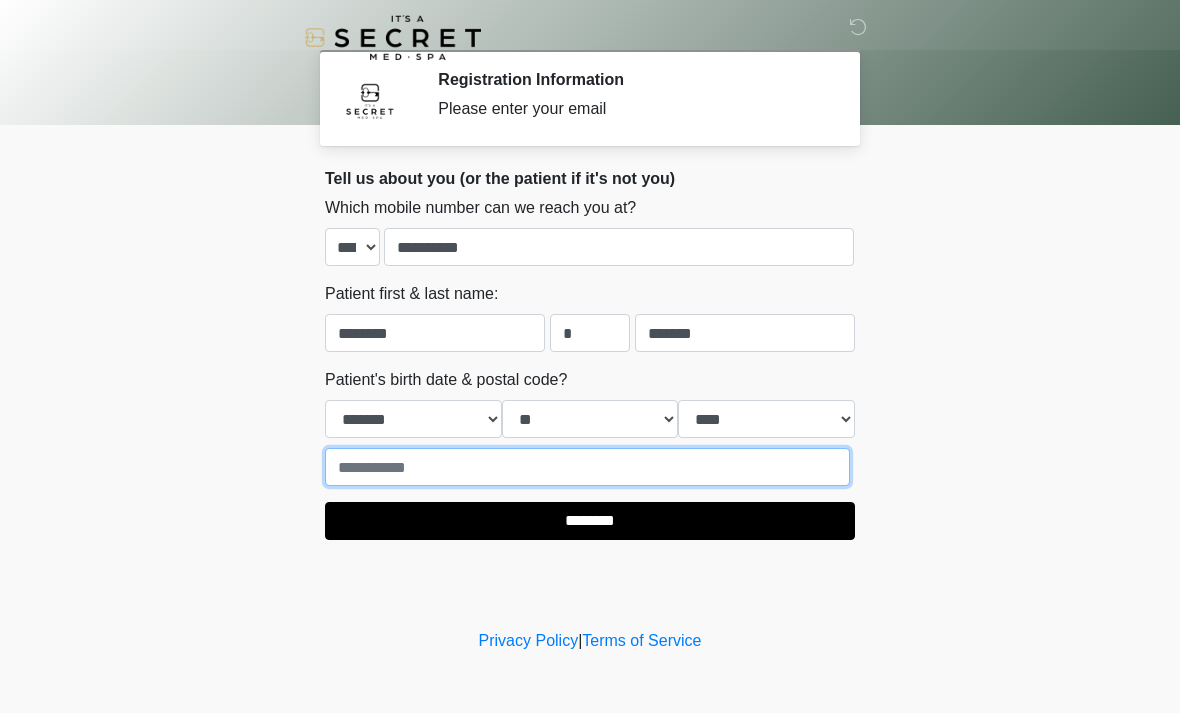 click at bounding box center [587, 467] 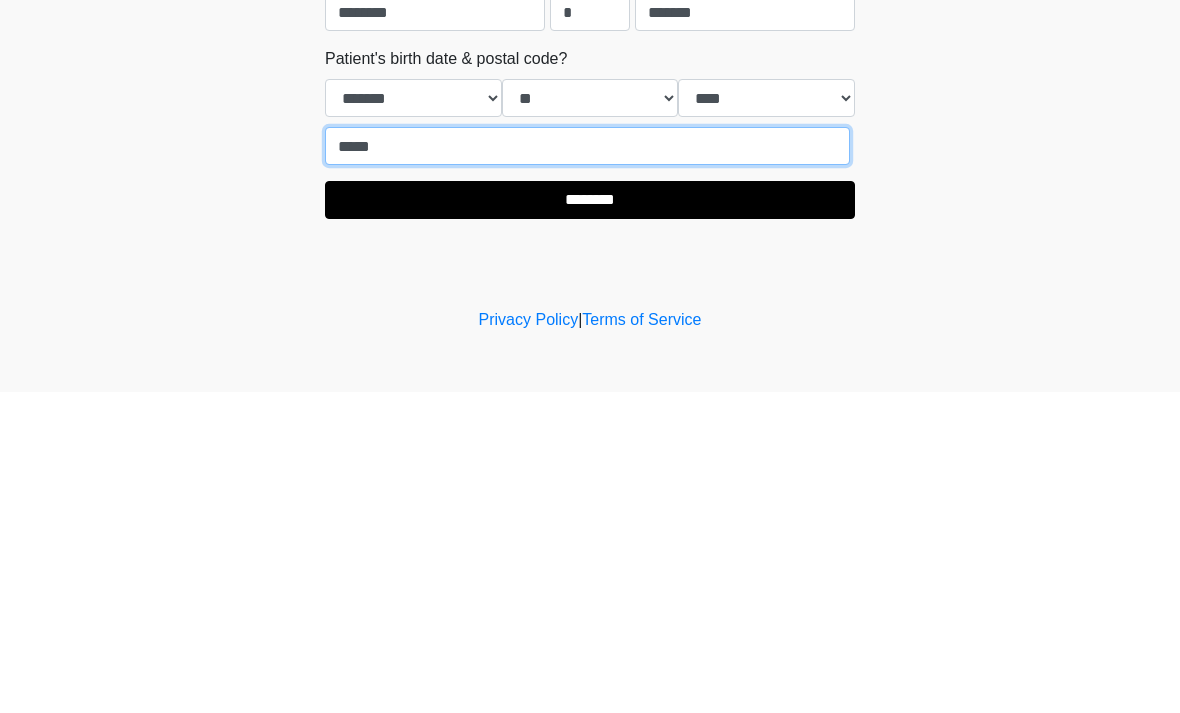 type on "*****" 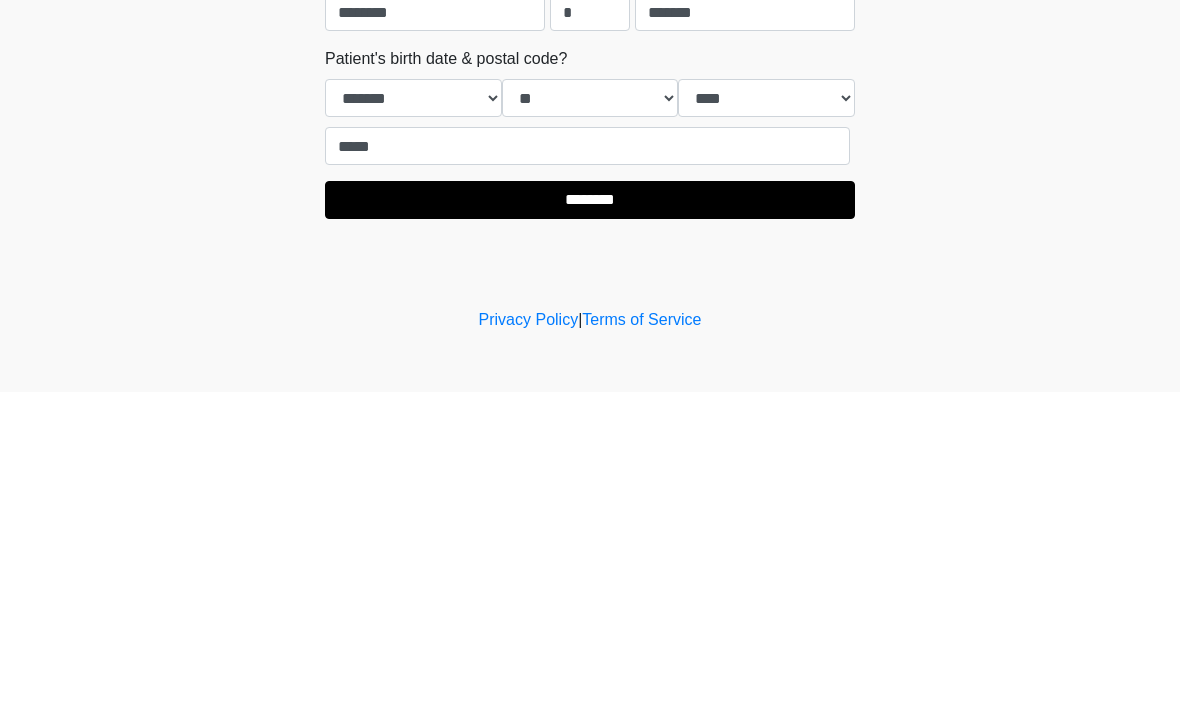click on "********" at bounding box center [590, 521] 